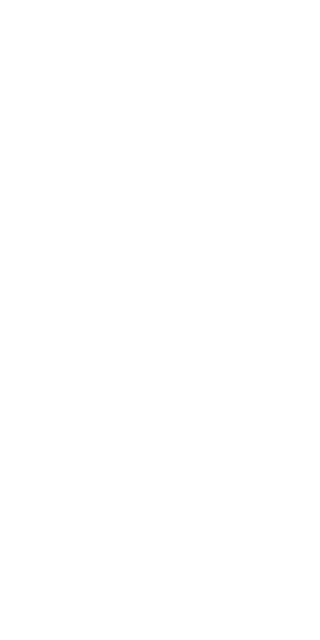 scroll, scrollTop: 0, scrollLeft: 0, axis: both 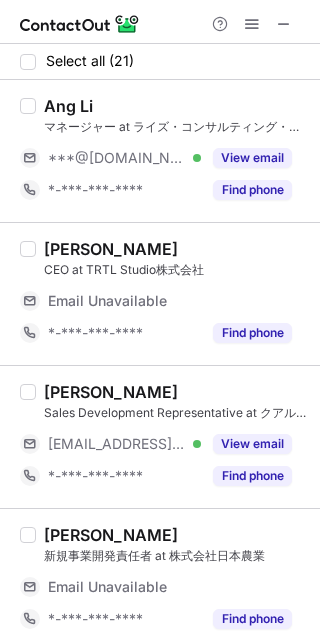 click on "Select all (21)" at bounding box center [160, 62] 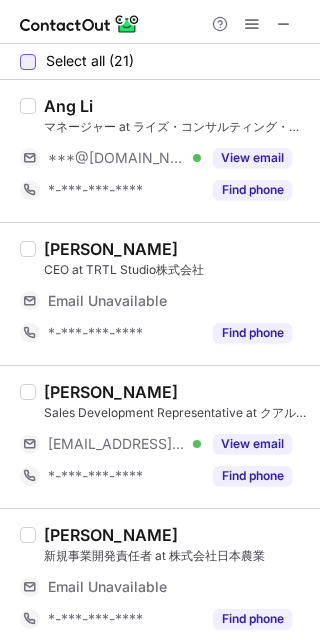 click at bounding box center [28, 62] 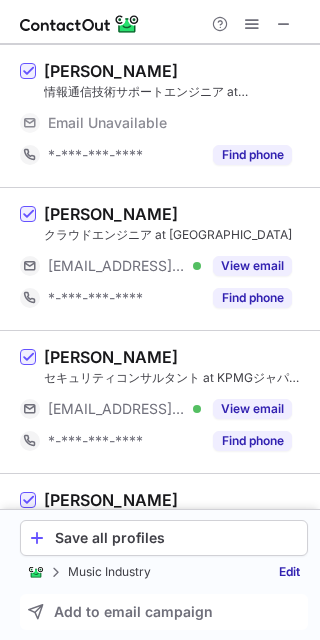 scroll, scrollTop: 2637, scrollLeft: 0, axis: vertical 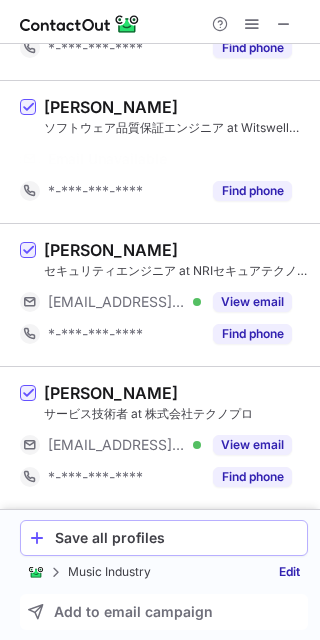 click on "Save all profiles" at bounding box center [164, 538] 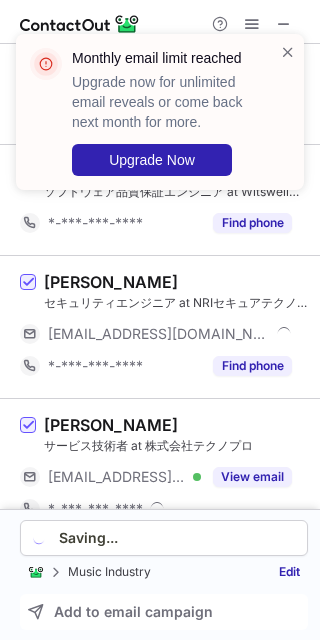 scroll, scrollTop: 2413, scrollLeft: 0, axis: vertical 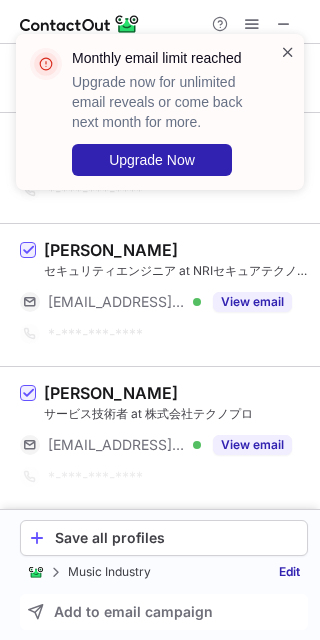 click at bounding box center (288, 52) 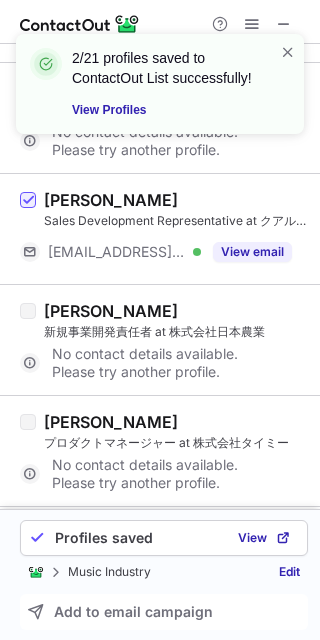 scroll, scrollTop: 0, scrollLeft: 0, axis: both 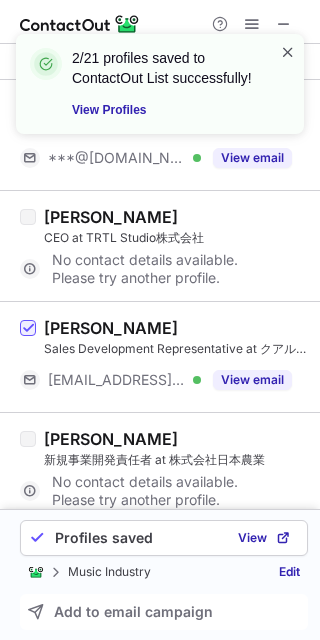 click at bounding box center (288, 52) 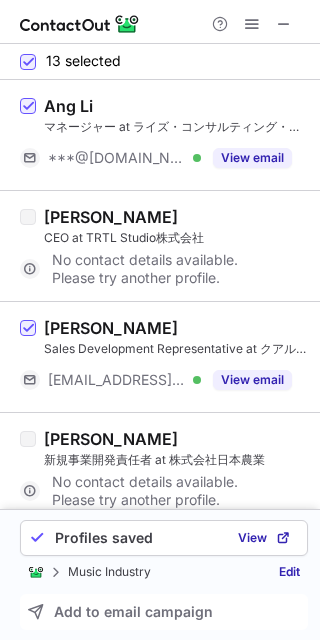 click at bounding box center (288, 52) 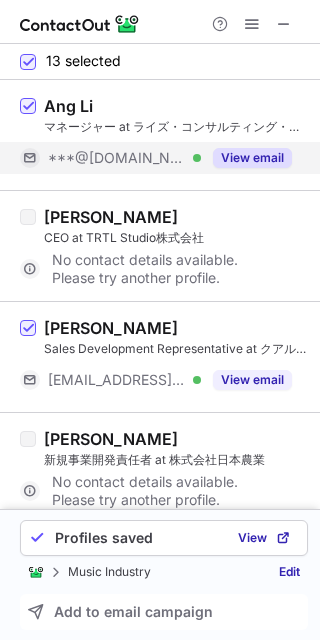 click on "View email" at bounding box center [252, 158] 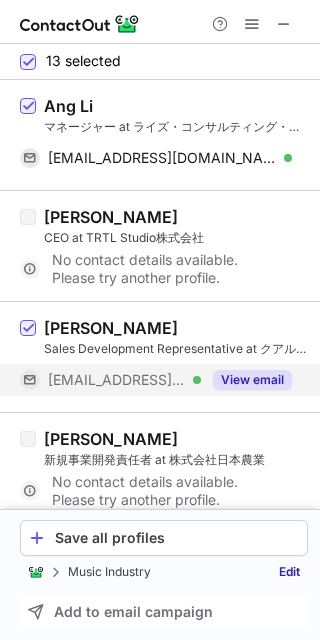 click on "View email" at bounding box center [252, 380] 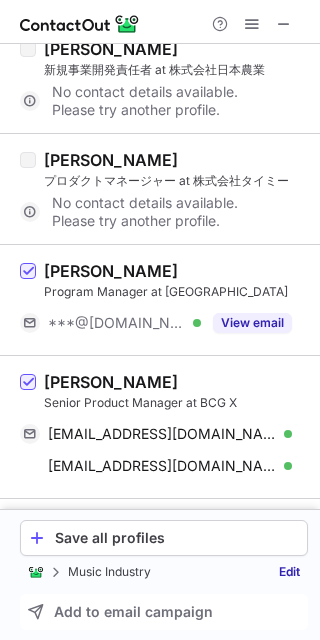 scroll, scrollTop: 392, scrollLeft: 0, axis: vertical 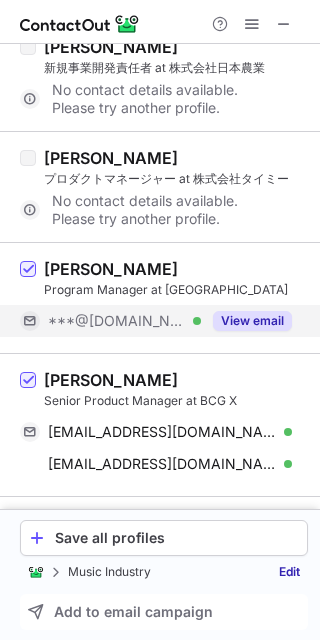 click on "View email" at bounding box center (252, 321) 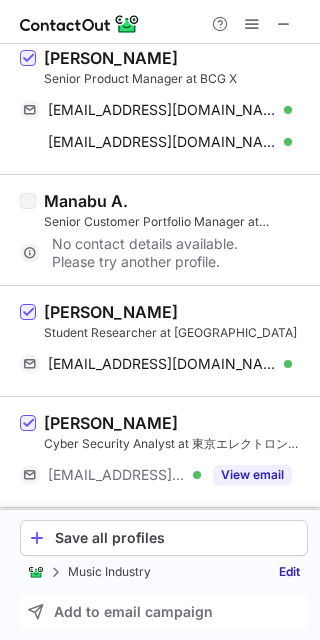 click on "Student Researcher at RIKEN" at bounding box center [176, 333] 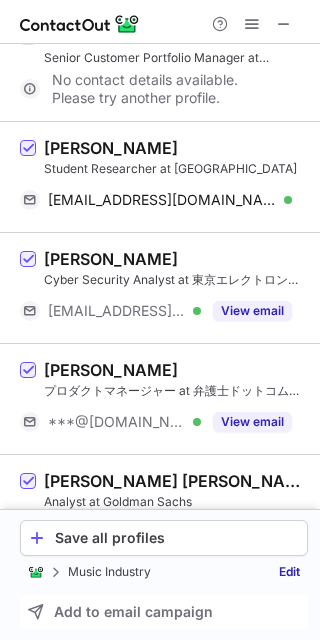 scroll, scrollTop: 879, scrollLeft: 0, axis: vertical 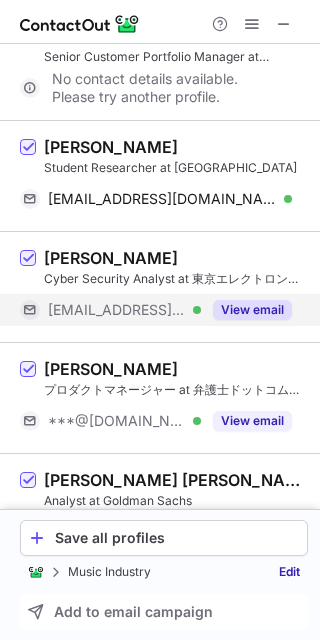 click on "View email" at bounding box center [252, 310] 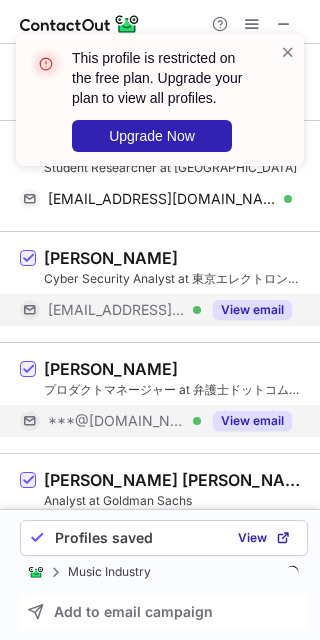 click on "View email" at bounding box center [252, 421] 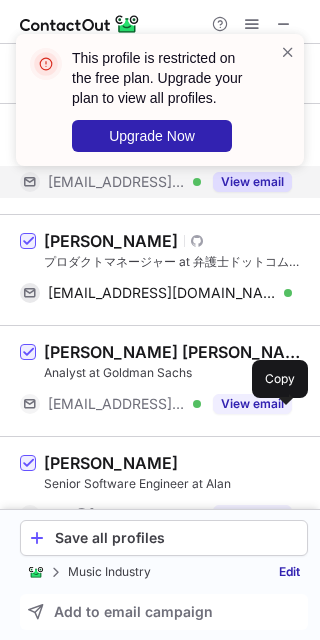 scroll, scrollTop: 1052, scrollLeft: 0, axis: vertical 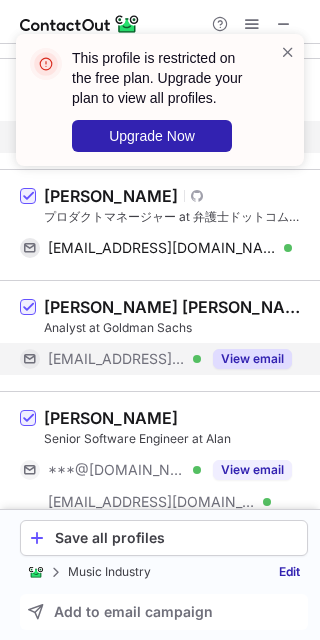 click on "View email" at bounding box center [246, 359] 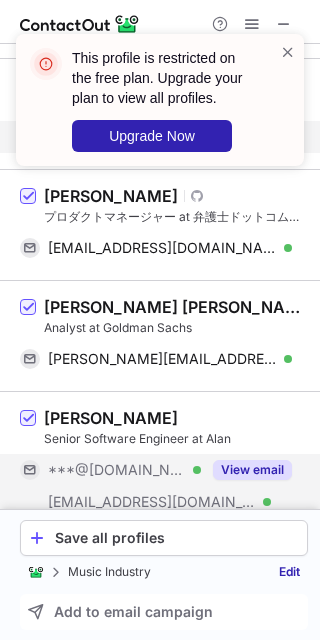 click on "View email" at bounding box center (252, 470) 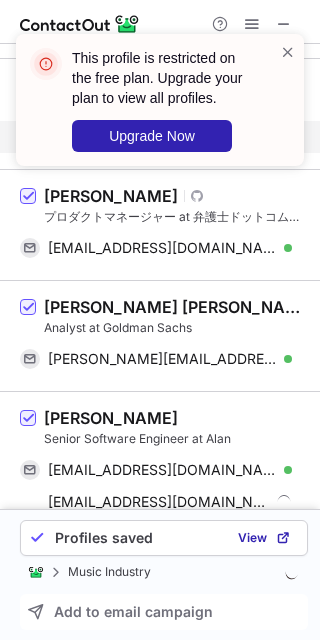 click on "Shion H. Senior Software Engineer at Alan 26xorced51hs@gmail.com Verified Send email Copy shion.h@alan.eu Send email Copy" at bounding box center (160, 462) 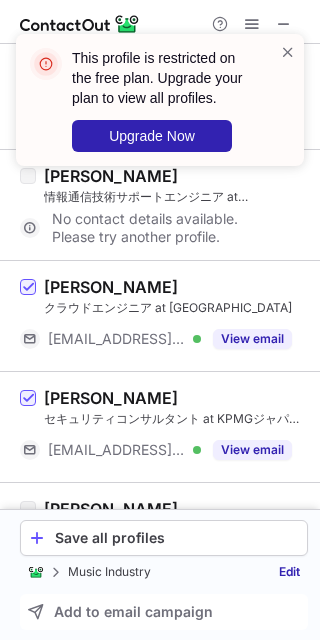 scroll, scrollTop: 1663, scrollLeft: 0, axis: vertical 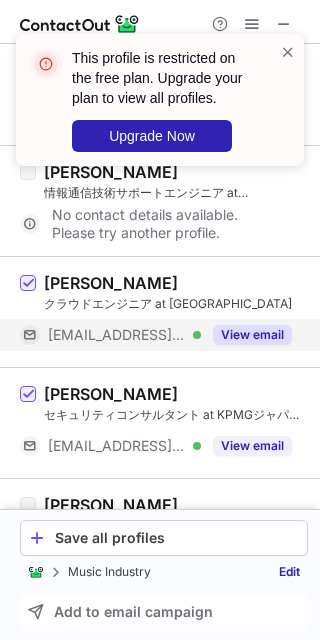 click on "View email" at bounding box center (252, 335) 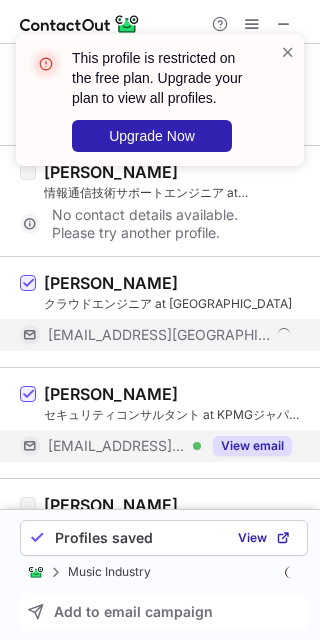 click on "View email" at bounding box center (252, 446) 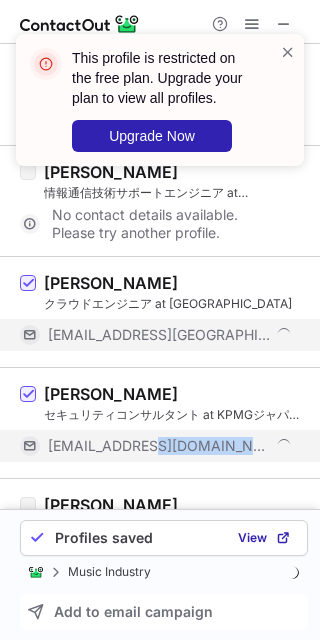 click on "***@home.kpmg" at bounding box center (170, 446) 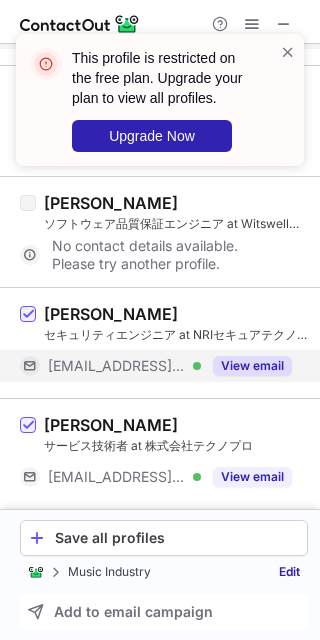 click on "View email" at bounding box center (252, 366) 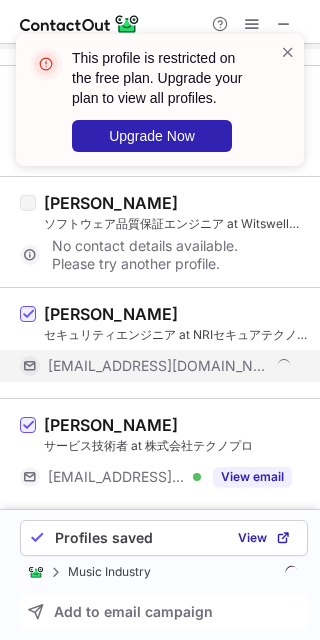 scroll, scrollTop: 1933, scrollLeft: 0, axis: vertical 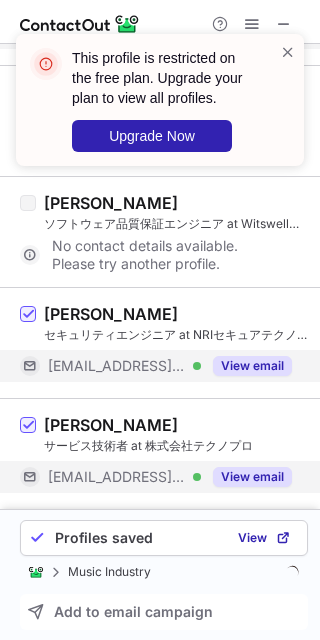 click on "View email" at bounding box center (252, 477) 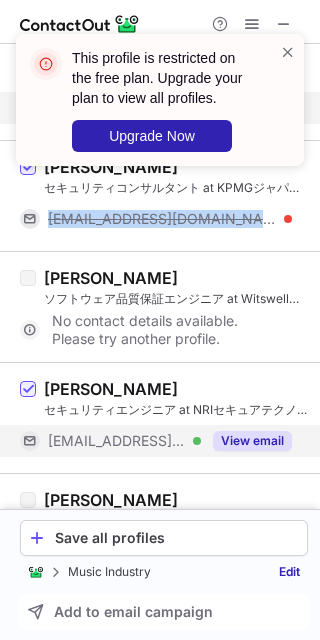scroll, scrollTop: 1965, scrollLeft: 0, axis: vertical 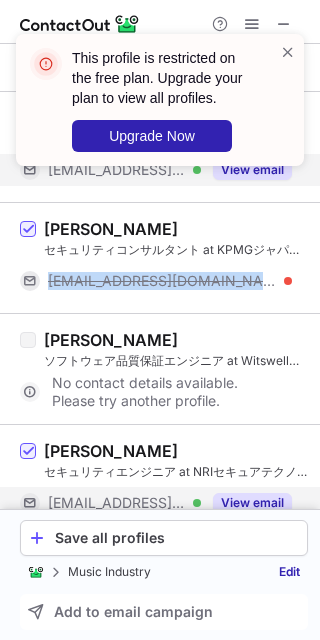 click on "國分佑太朗 セキュリティコンサルタント at KPMGジャパン／KPMG Japan you@home.kpmg" at bounding box center (160, 257) 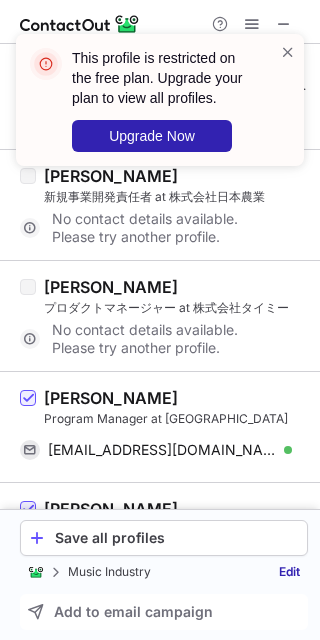 scroll, scrollTop: 0, scrollLeft: 0, axis: both 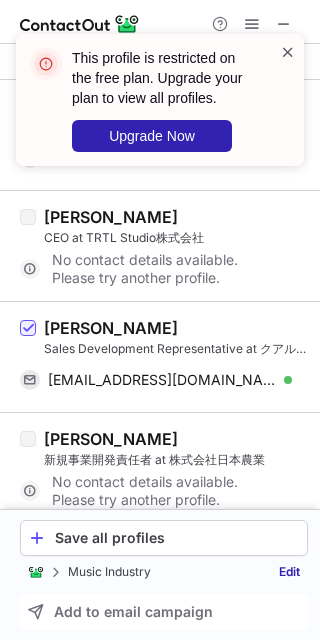 click at bounding box center (288, 52) 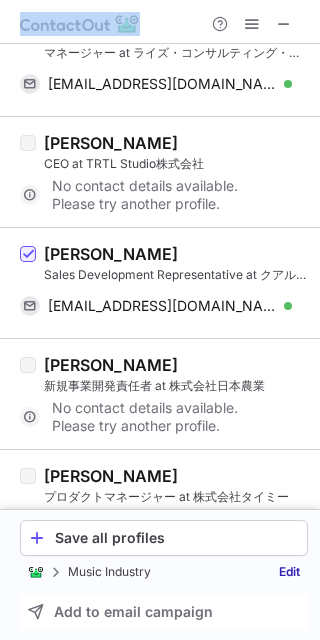scroll, scrollTop: 0, scrollLeft: 0, axis: both 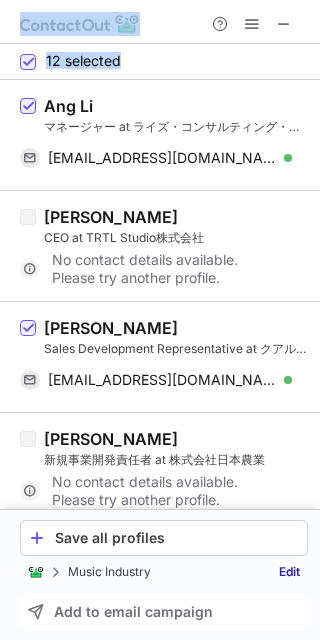 drag, startPoint x: 27, startPoint y: 120, endPoint x: 160, endPoint y: -1, distance: 179.80545 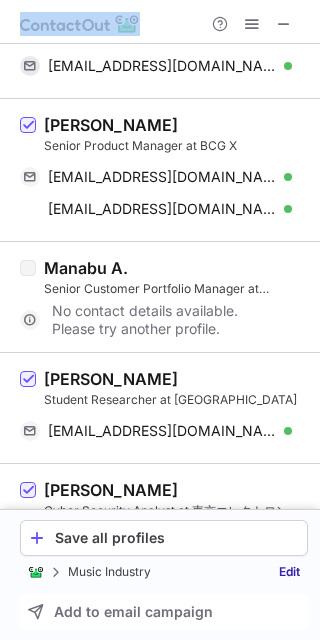 scroll, scrollTop: 0, scrollLeft: 0, axis: both 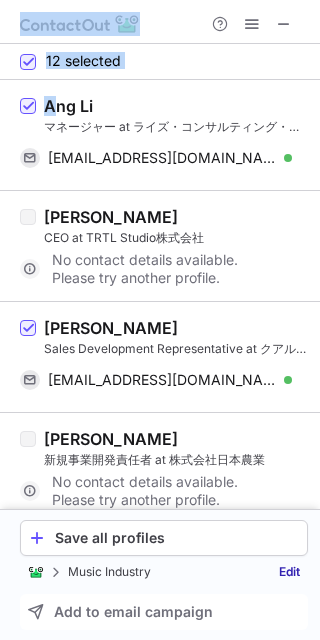 drag, startPoint x: 52, startPoint y: 80, endPoint x: 143, endPoint y: -143, distance: 240.85265 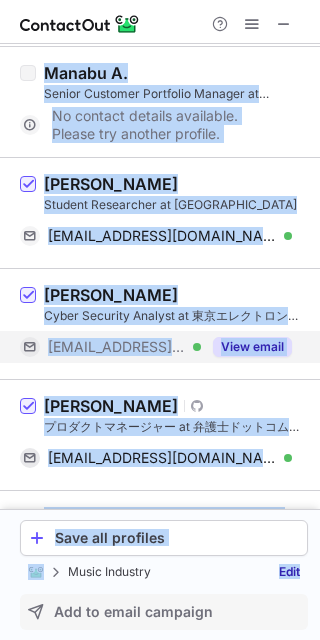 scroll, scrollTop: 1901, scrollLeft: 0, axis: vertical 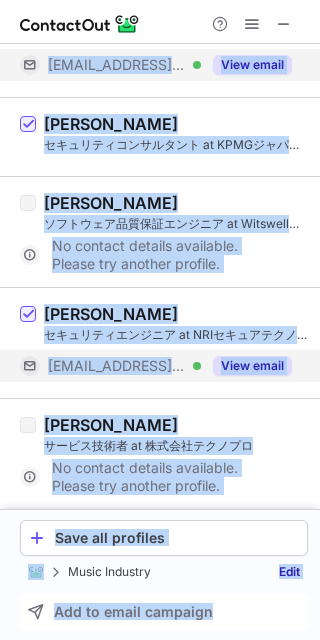 drag, startPoint x: 36, startPoint y: 84, endPoint x: 172, endPoint y: 648, distance: 580.16547 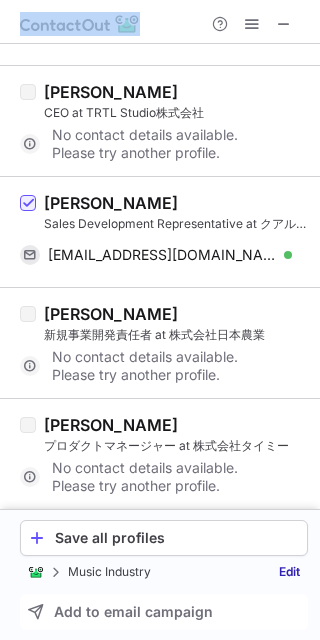 scroll, scrollTop: 0, scrollLeft: 0, axis: both 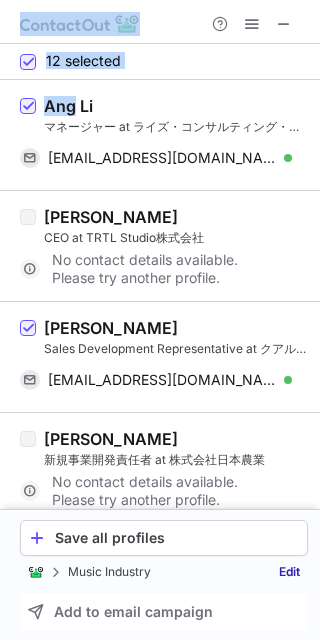 click on "Ang Li マネージャー at ライズ・コンサルティング・グループ／Rise Consulting Group,Inc. bte7166@gmail.com Verified Send email Copy" at bounding box center [160, 135] 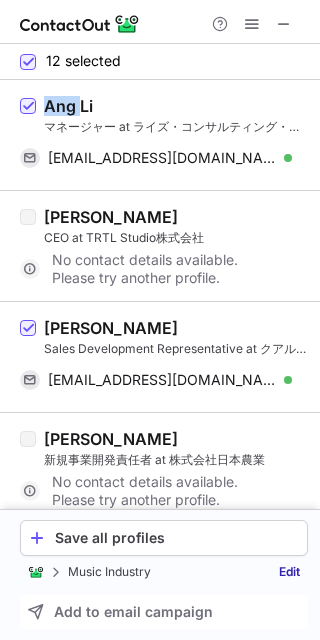 click on "Ang Li マネージャー at ライズ・コンサルティング・グループ／Rise Consulting Group,Inc. bte7166@gmail.com Verified Send email Copy" at bounding box center (160, 135) 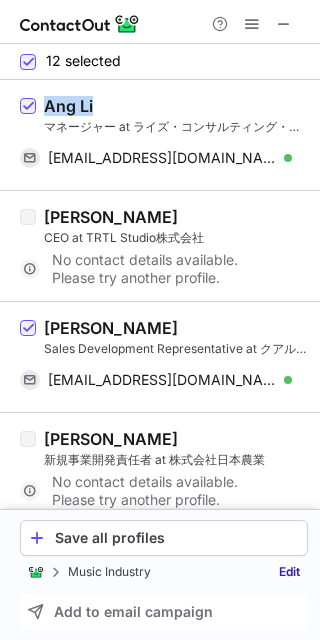 click on "Ang Li マネージャー at ライズ・コンサルティング・グループ／Rise Consulting Group,Inc. bte7166@gmail.com Verified Send email Copy" at bounding box center (160, 135) 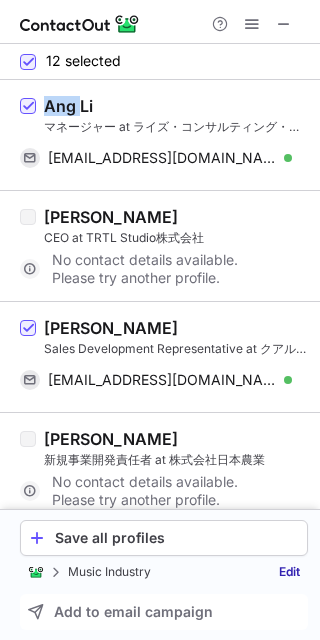 click on "Ang Li マネージャー at ライズ・コンサルティング・グループ／Rise Consulting Group,Inc. bte7166@gmail.com Verified Send email Copy" at bounding box center [160, 135] 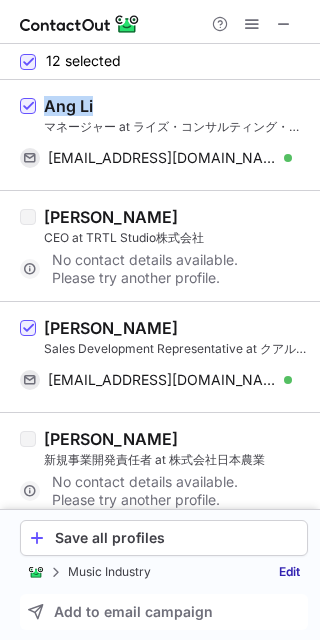 click on "Ang Li マネージャー at ライズ・コンサルティング・グループ／Rise Consulting Group,Inc. bte7166@gmail.com Verified Send email Copy" at bounding box center [160, 135] 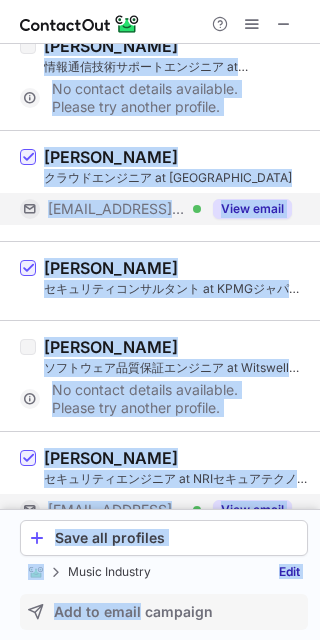 scroll, scrollTop: 1901, scrollLeft: 0, axis: vertical 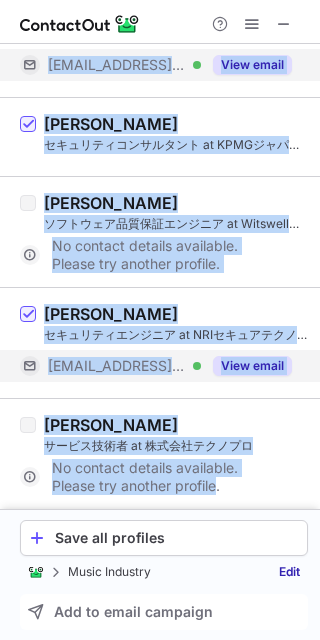 drag, startPoint x: 42, startPoint y: 88, endPoint x: 212, endPoint y: 482, distance: 429.11072 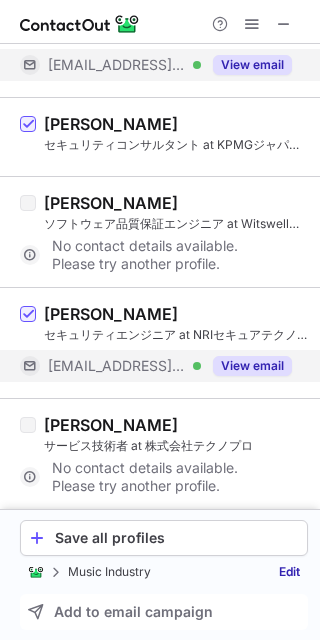 drag, startPoint x: 268, startPoint y: 19, endPoint x: 296, endPoint y: 25, distance: 28.635643 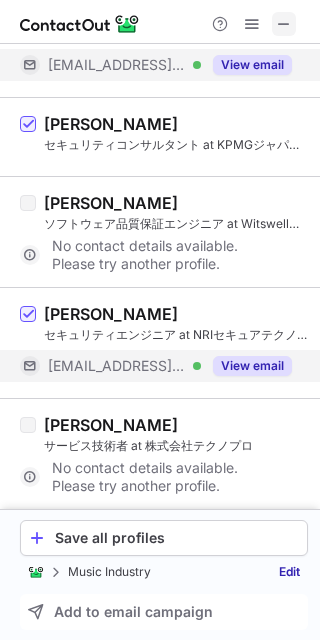 click at bounding box center [284, 24] 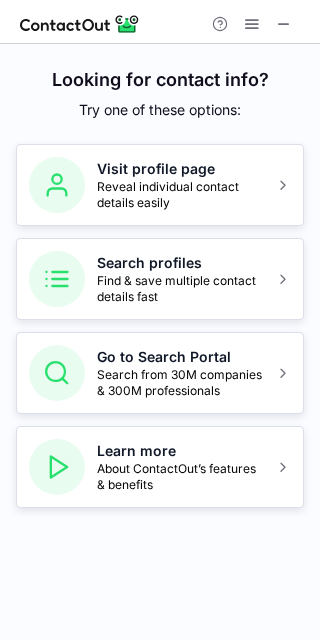 scroll, scrollTop: 0, scrollLeft: 0, axis: both 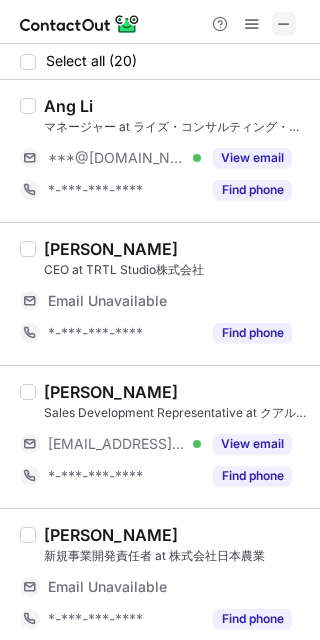 click at bounding box center (284, 24) 